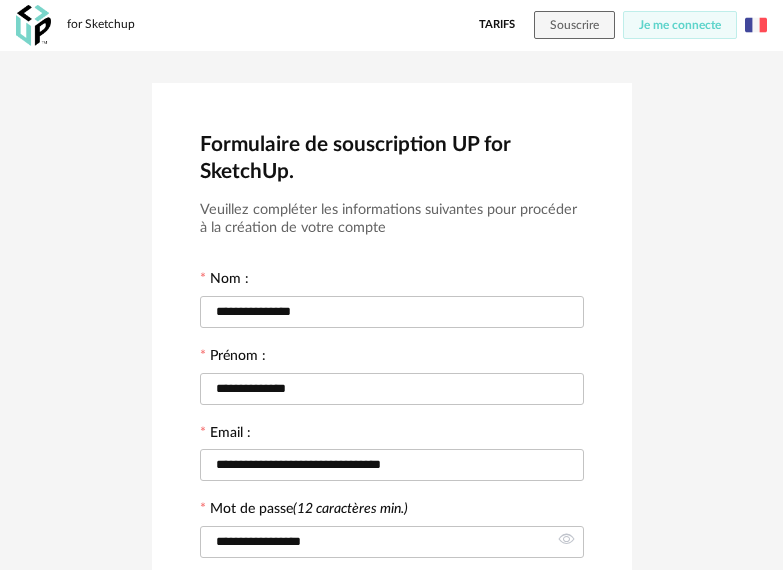 scroll, scrollTop: 458, scrollLeft: 0, axis: vertical 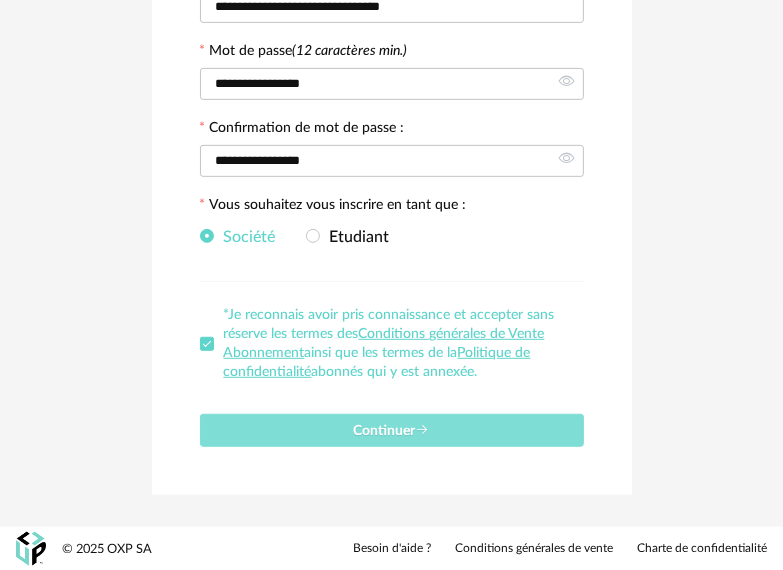 click on "Continuer" at bounding box center (392, 431) 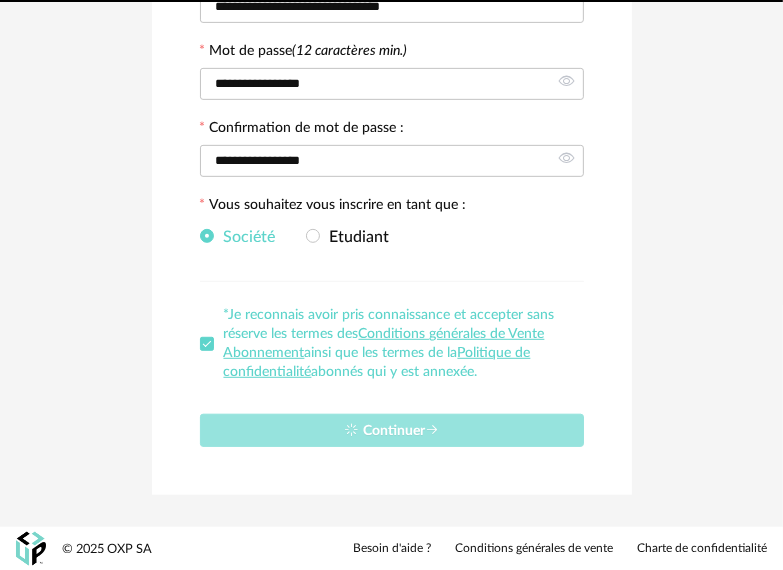 type 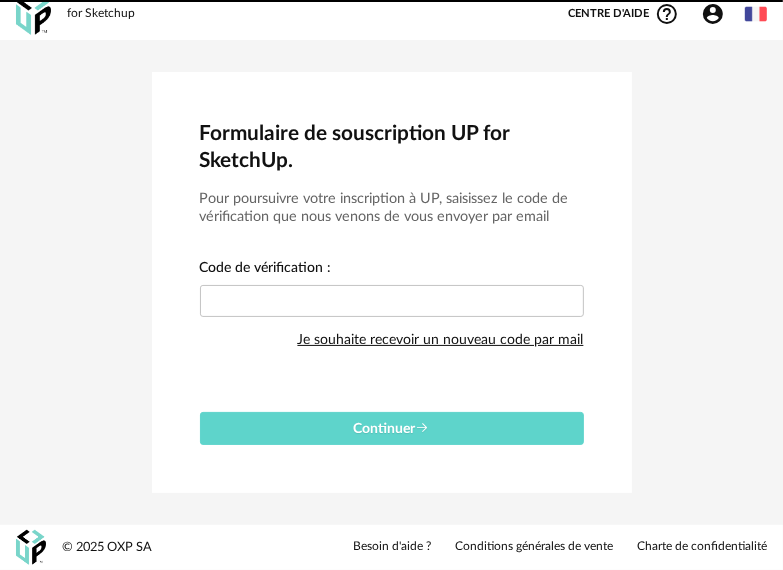 scroll, scrollTop: 9, scrollLeft: 0, axis: vertical 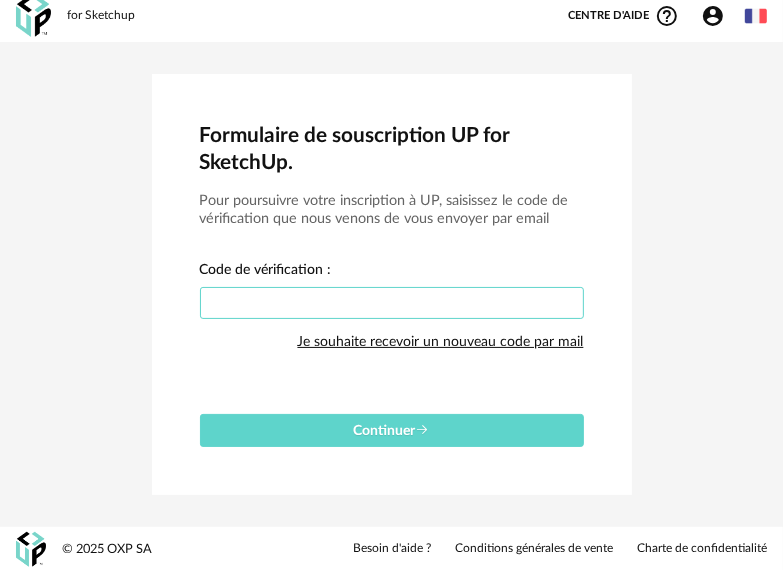 click at bounding box center (392, 303) 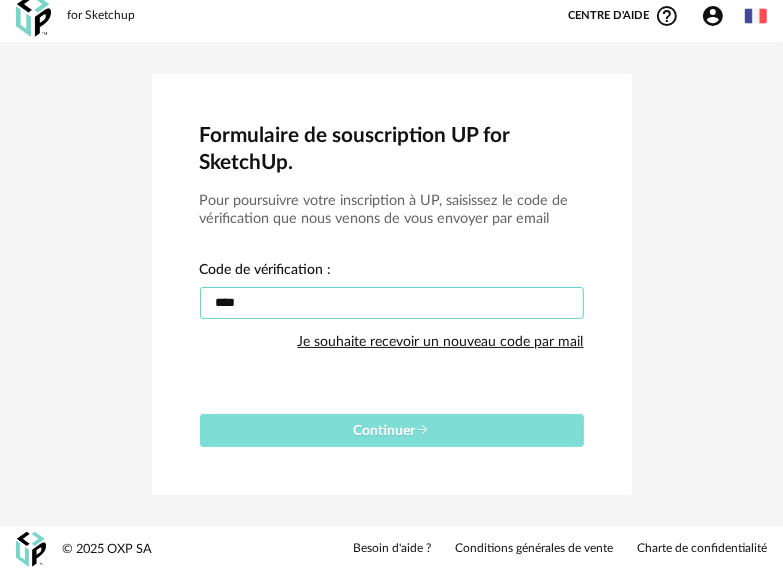 type on "****" 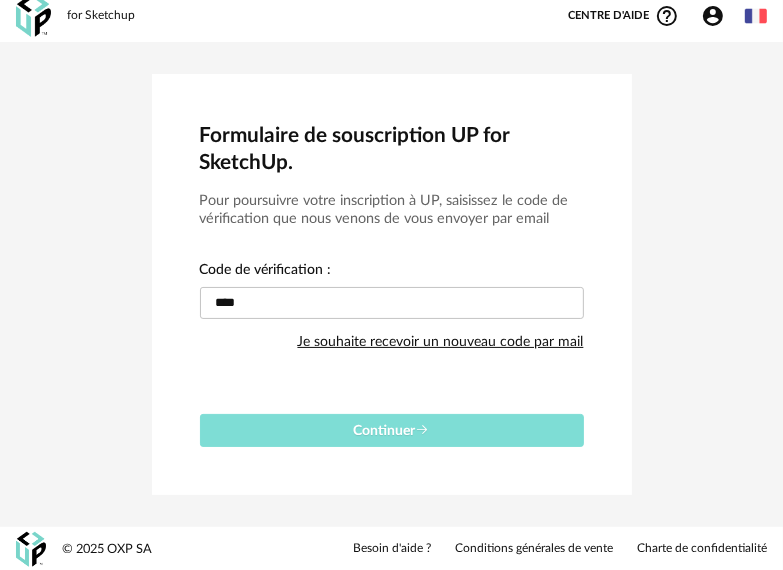 click at bounding box center [423, 430] 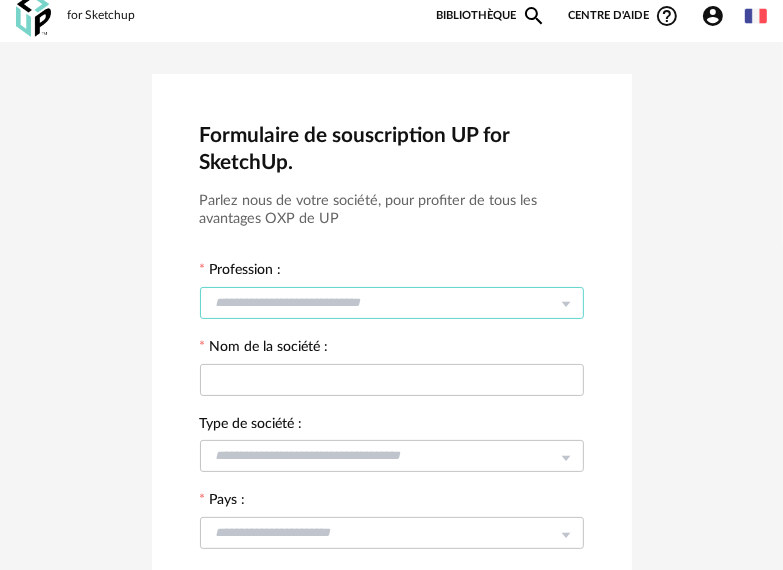 click at bounding box center [392, 303] 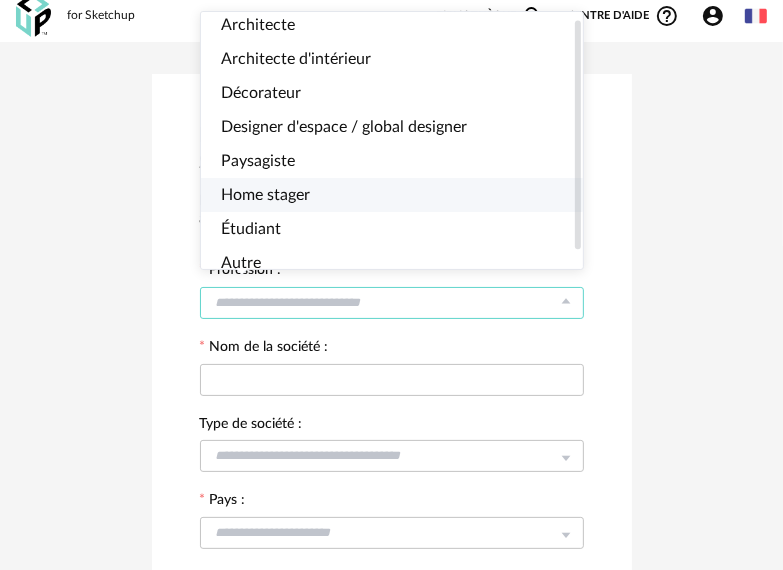 scroll, scrollTop: 26, scrollLeft: 0, axis: vertical 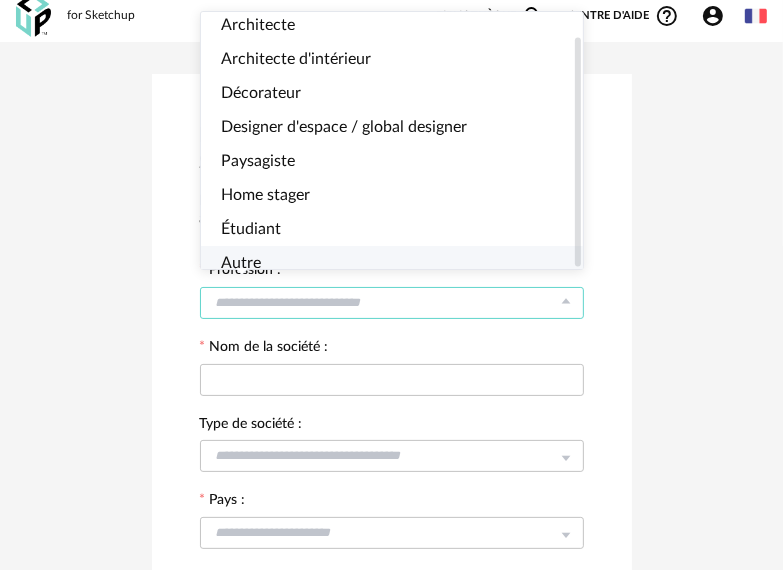 click on "Autre" at bounding box center (400, 263) 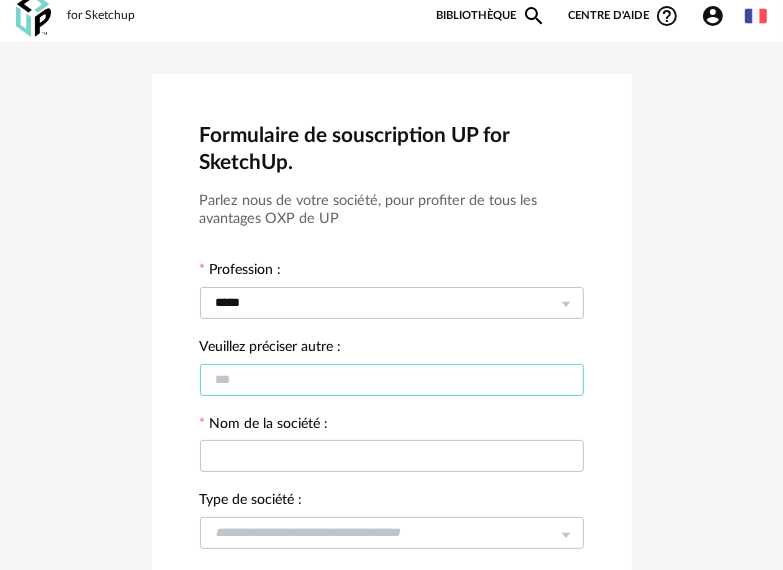 click at bounding box center [392, 380] 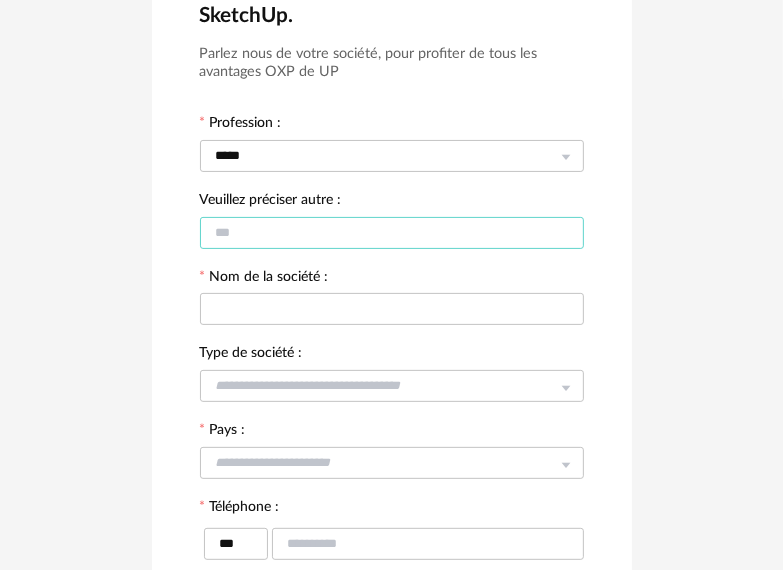 scroll, scrollTop: 209, scrollLeft: 0, axis: vertical 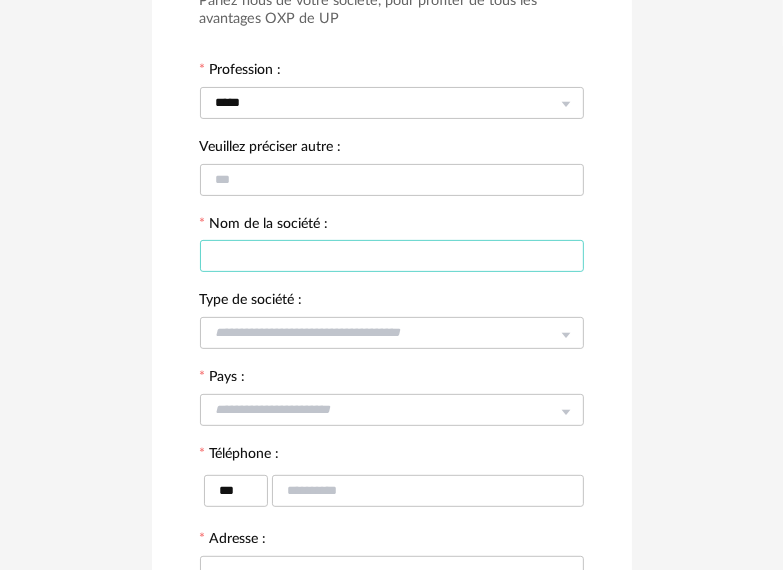 click at bounding box center (392, 256) 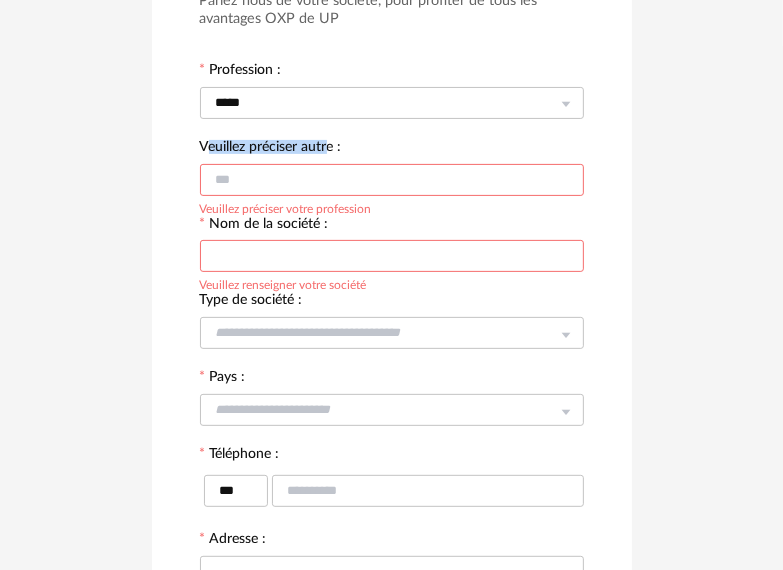drag, startPoint x: 205, startPoint y: 145, endPoint x: 331, endPoint y: 143, distance: 126.01587 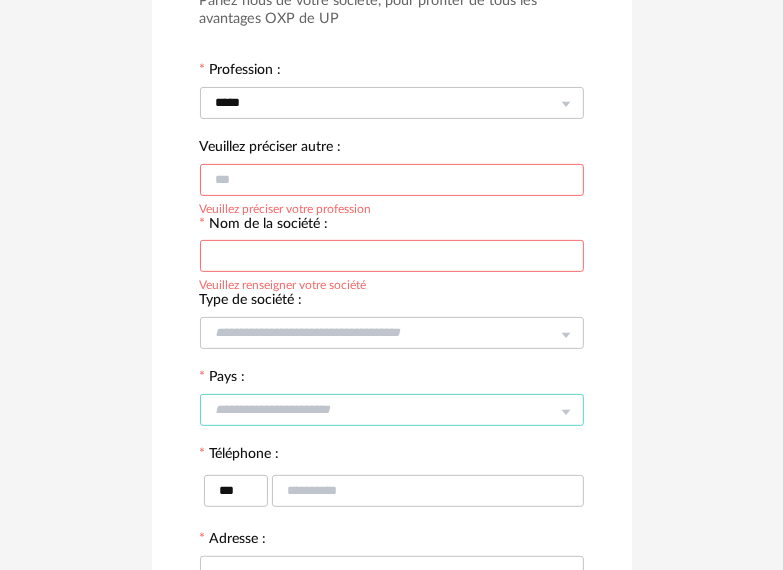 click at bounding box center [392, 410] 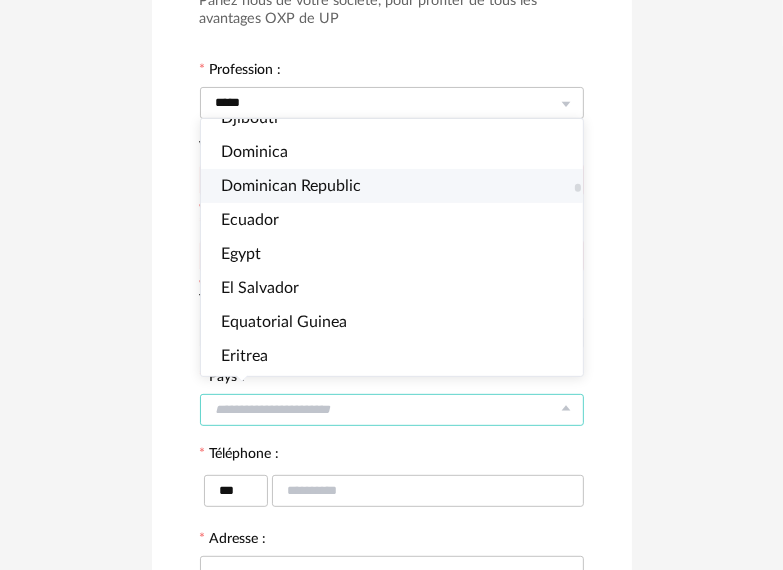 scroll, scrollTop: 2100, scrollLeft: 0, axis: vertical 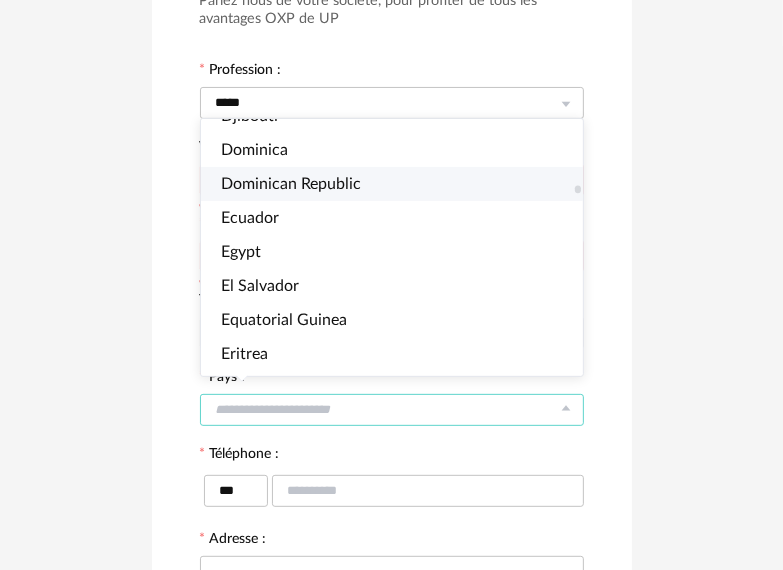 click on "Dominican Republic" at bounding box center [291, 184] 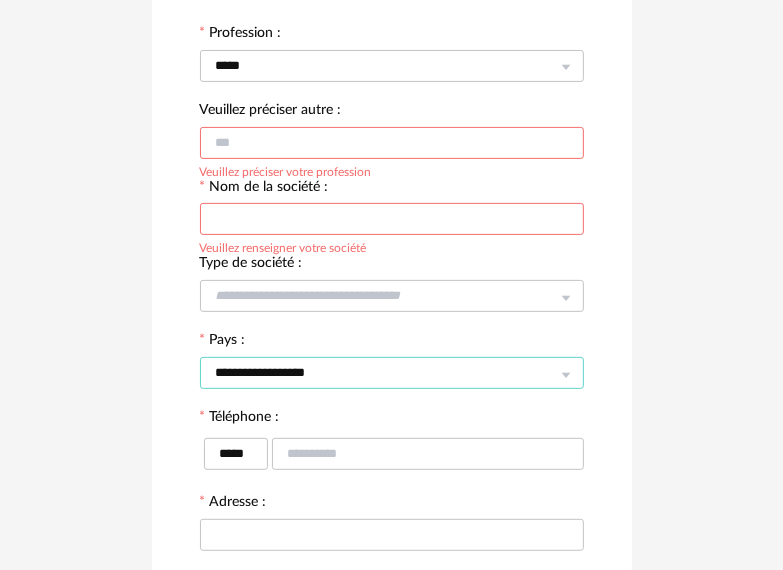 scroll, scrollTop: 309, scrollLeft: 0, axis: vertical 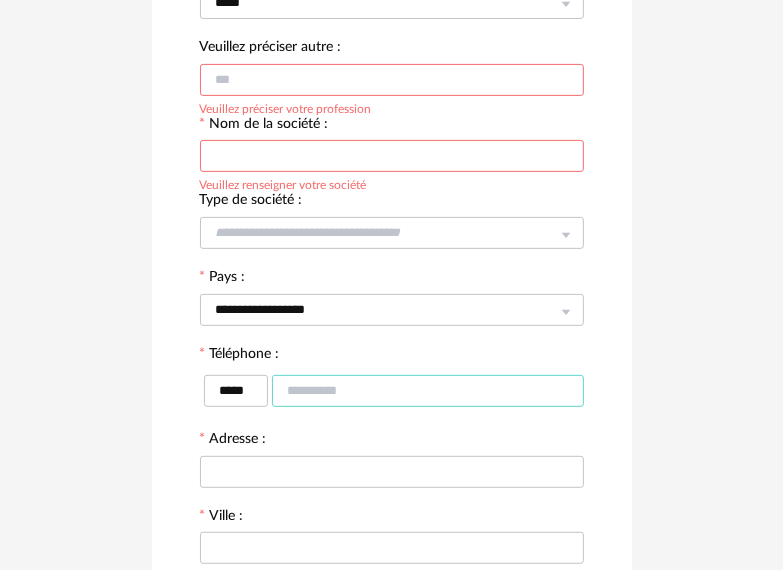 click at bounding box center (428, 391) 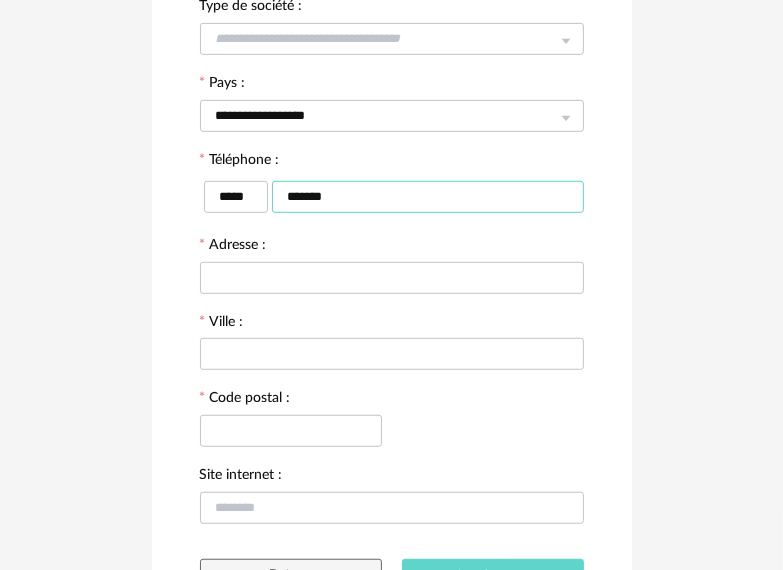 scroll, scrollTop: 509, scrollLeft: 0, axis: vertical 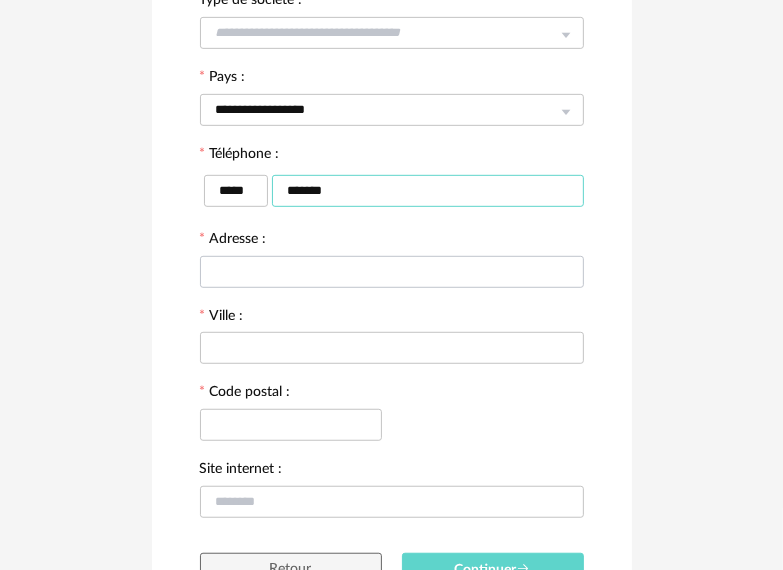 type on "*******" 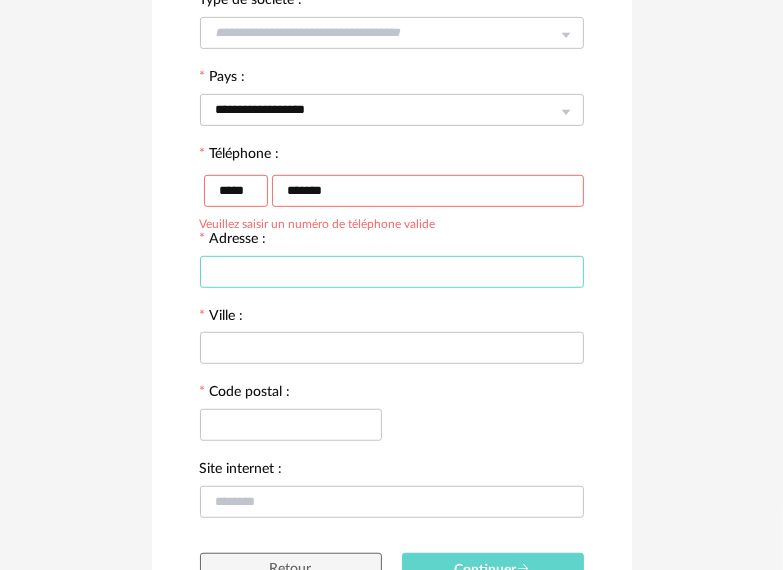 click at bounding box center [392, 272] 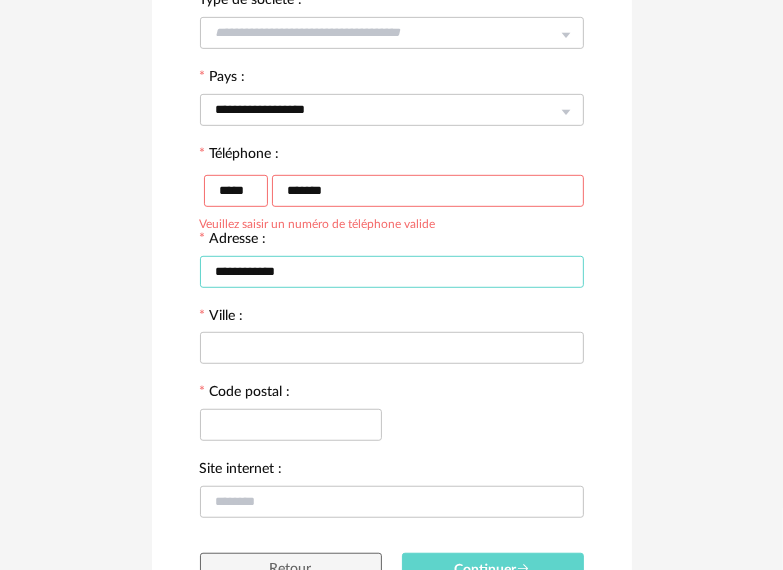 type on "**********" 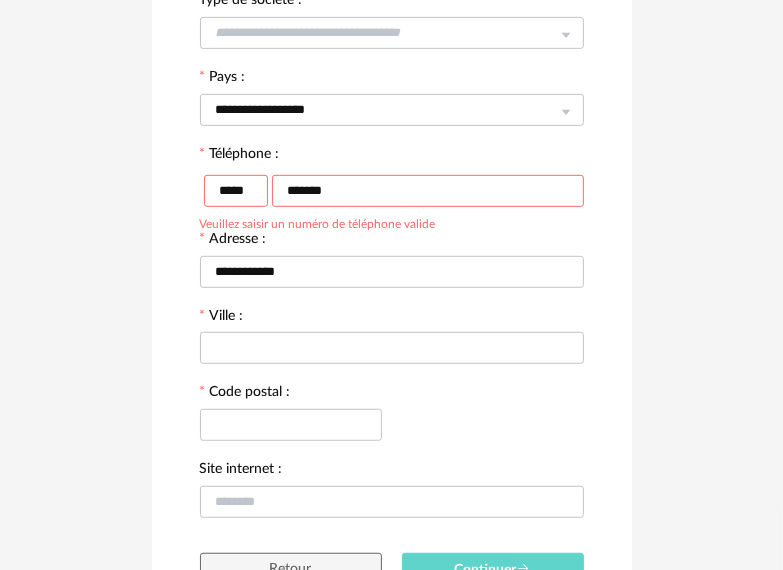 click at bounding box center [392, 347] 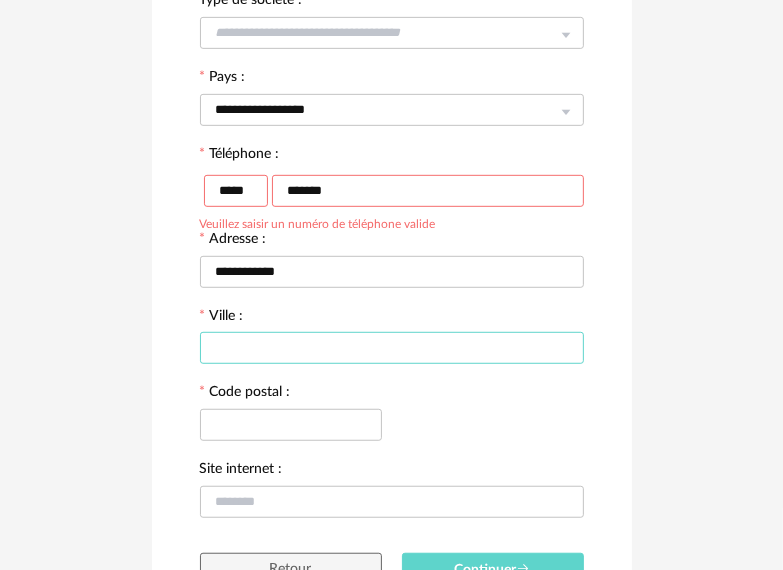 click at bounding box center (392, 348) 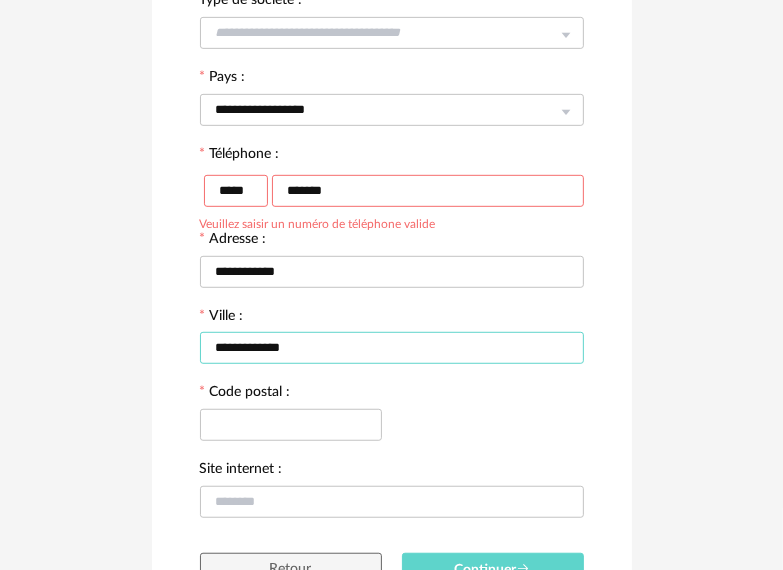 type on "**********" 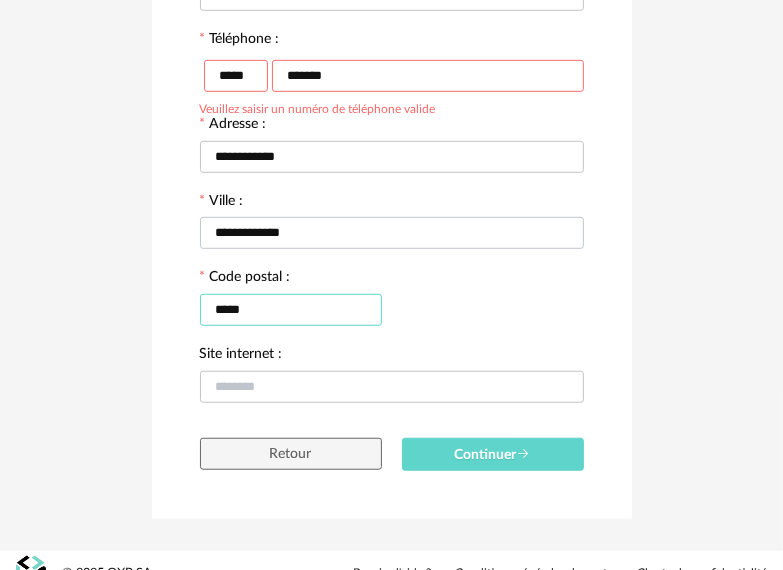 scroll, scrollTop: 648, scrollLeft: 0, axis: vertical 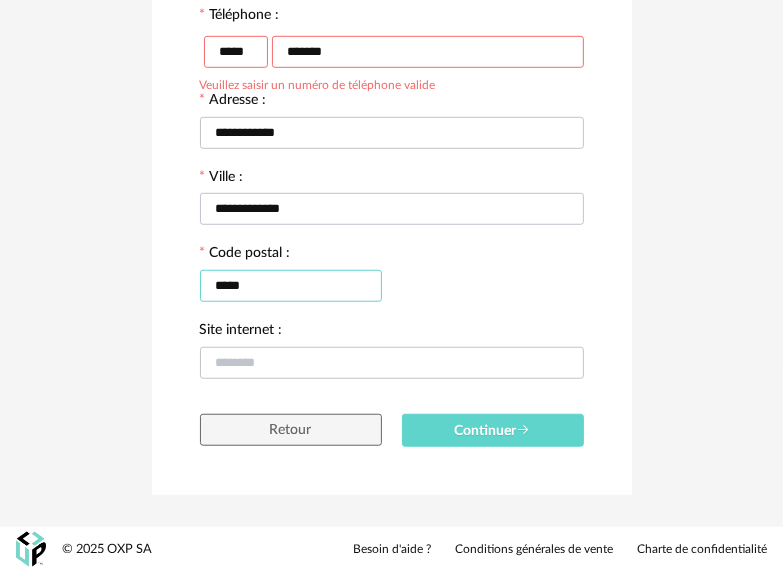 type on "*****" 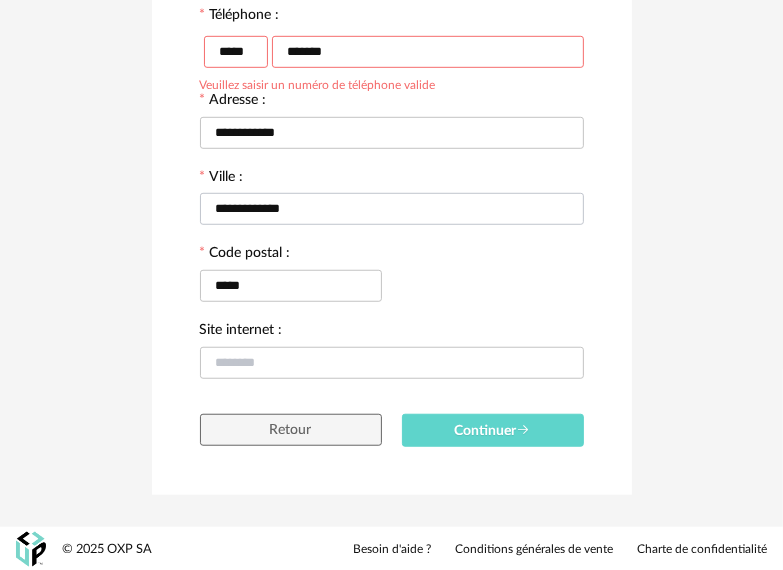 click on "Site internet :" at bounding box center [392, 351] 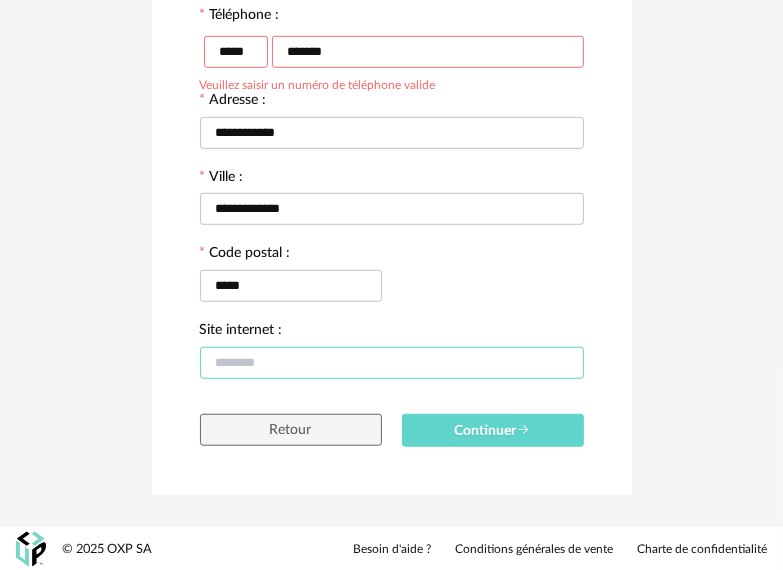 click at bounding box center [392, 363] 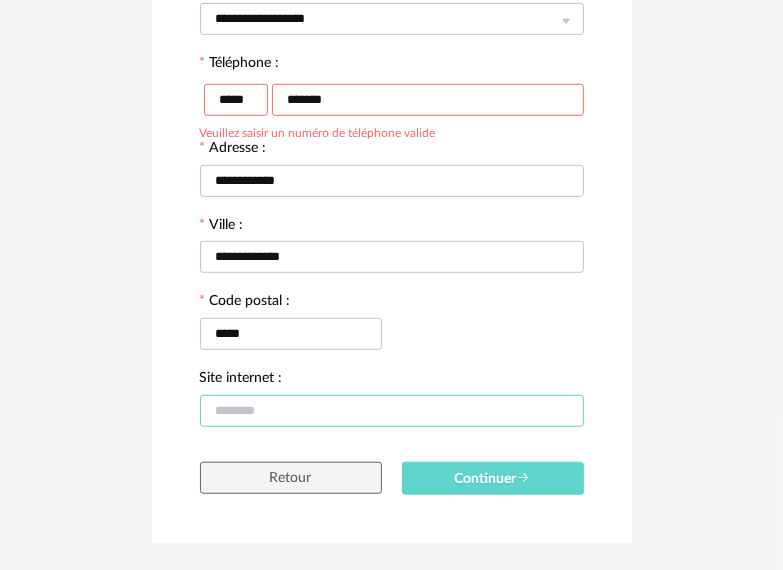 scroll, scrollTop: 348, scrollLeft: 0, axis: vertical 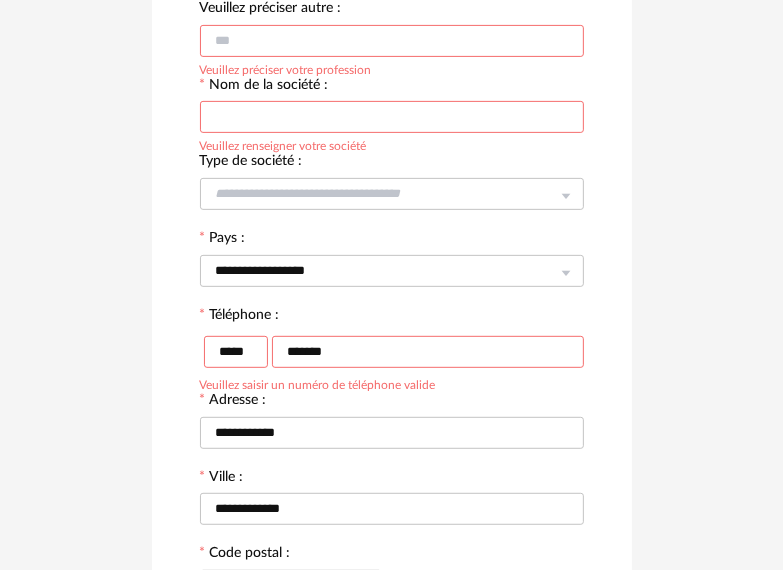 click on "*****" at bounding box center [236, 352] 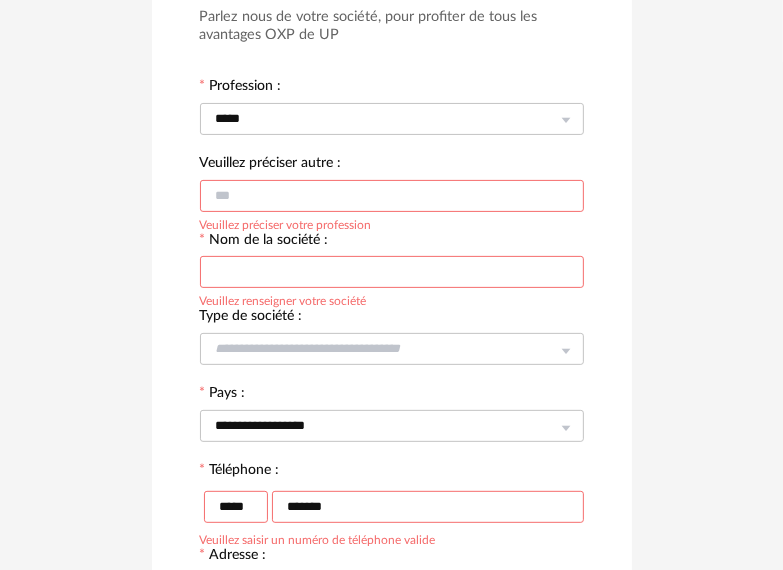 scroll, scrollTop: 0, scrollLeft: 0, axis: both 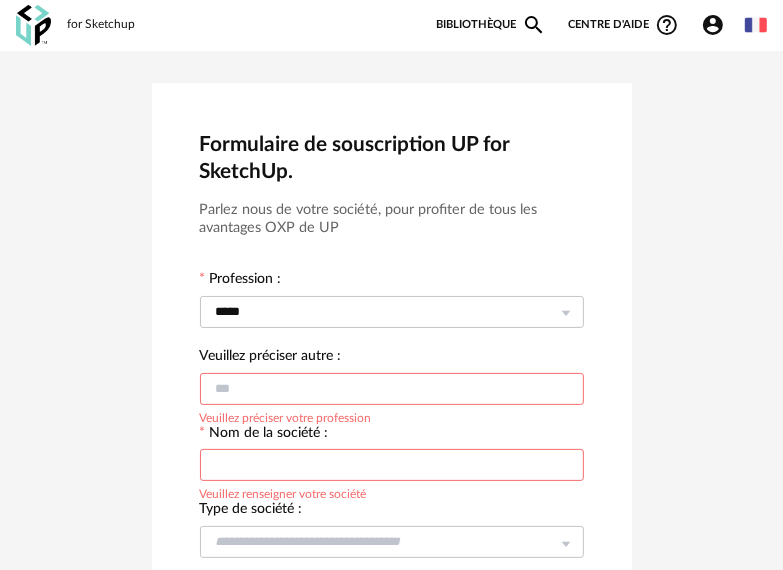 click at bounding box center [392, 389] 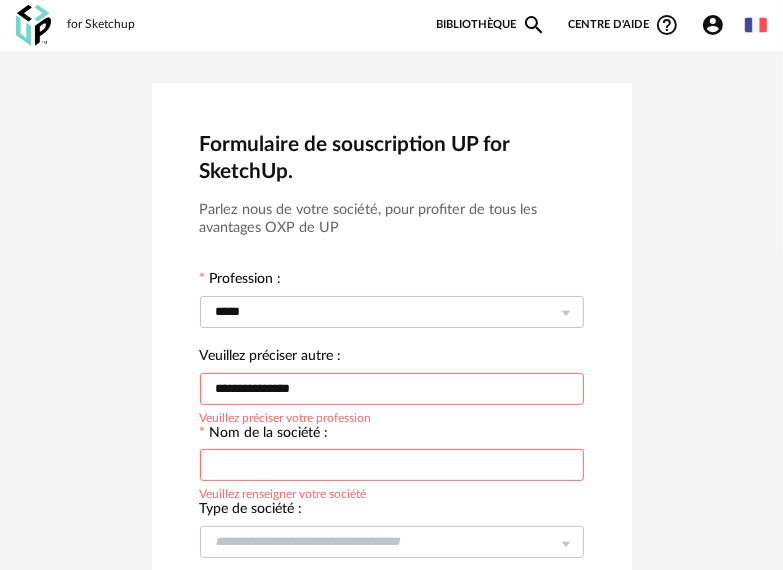 type on "**********" 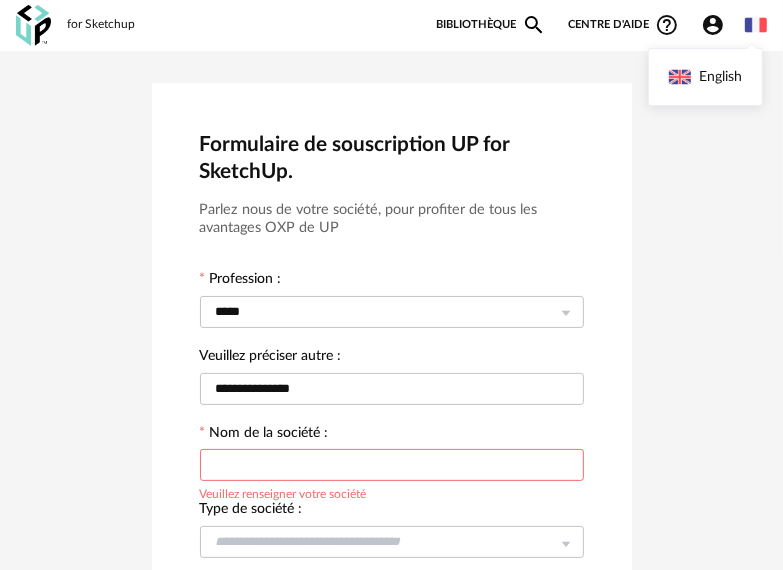 click at bounding box center (756, 25) 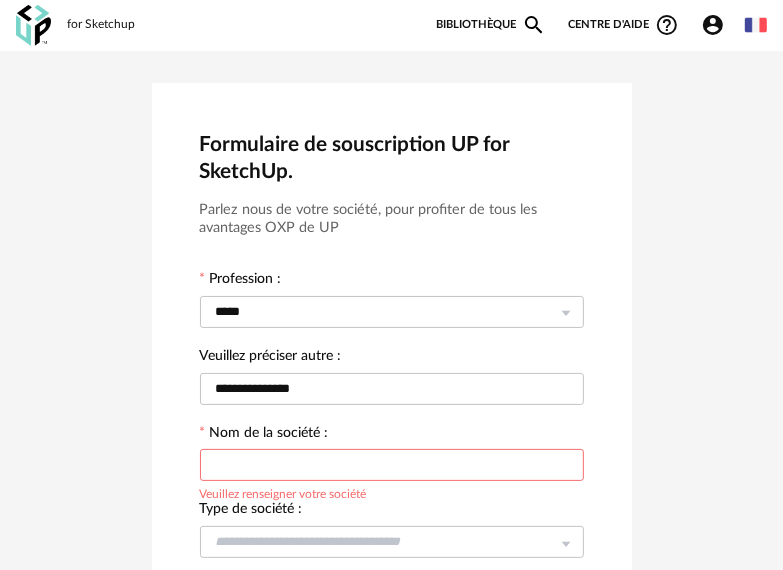 click at bounding box center (756, 25) 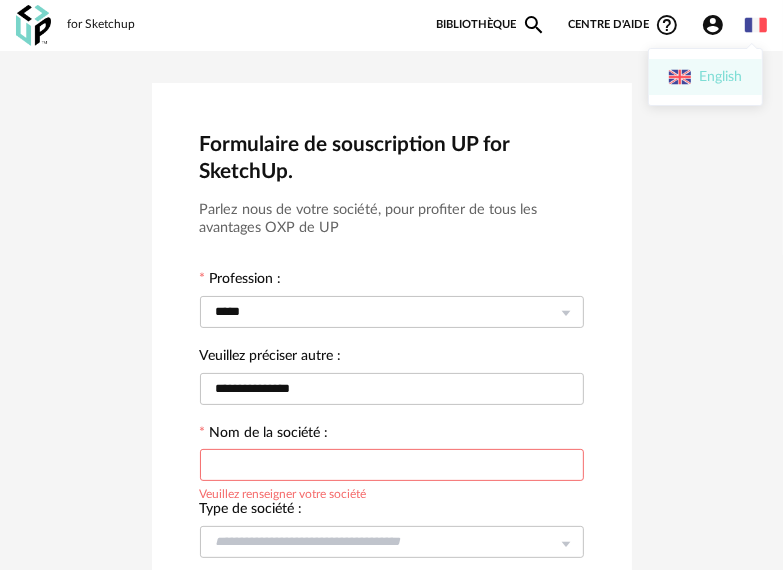 click on "English" at bounding box center [705, 77] 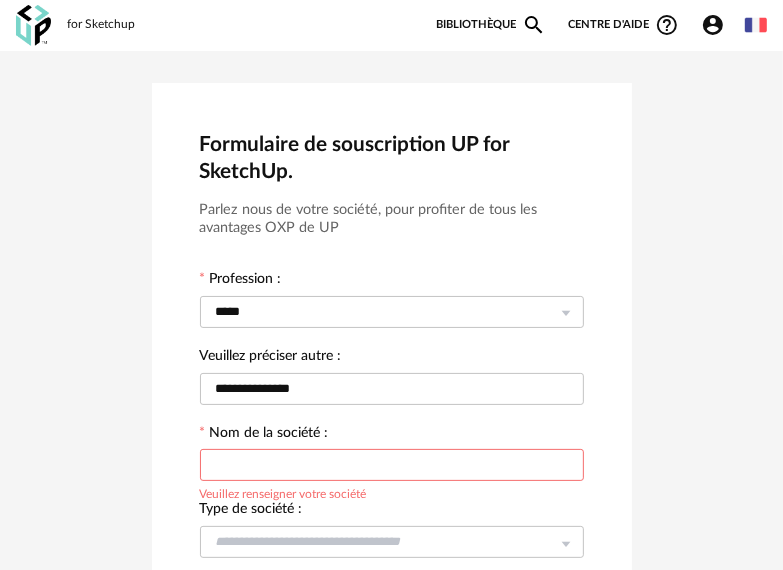 type on "*****" 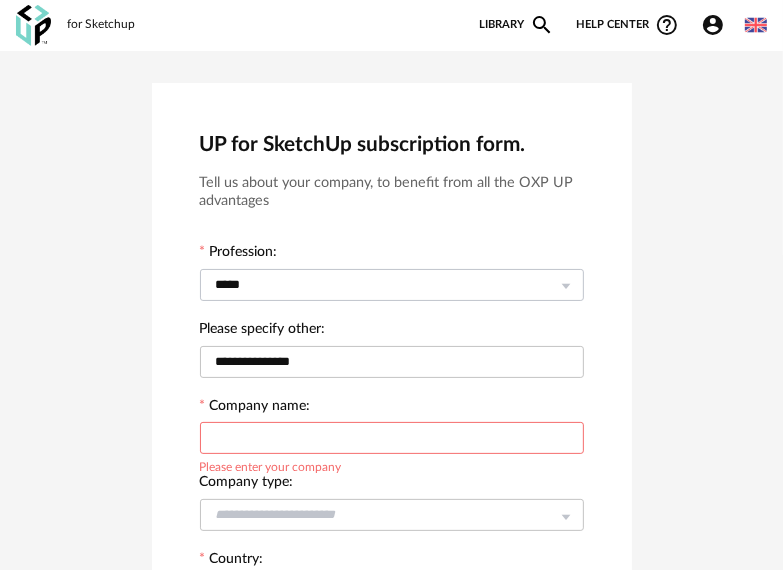 click at bounding box center [566, 284] 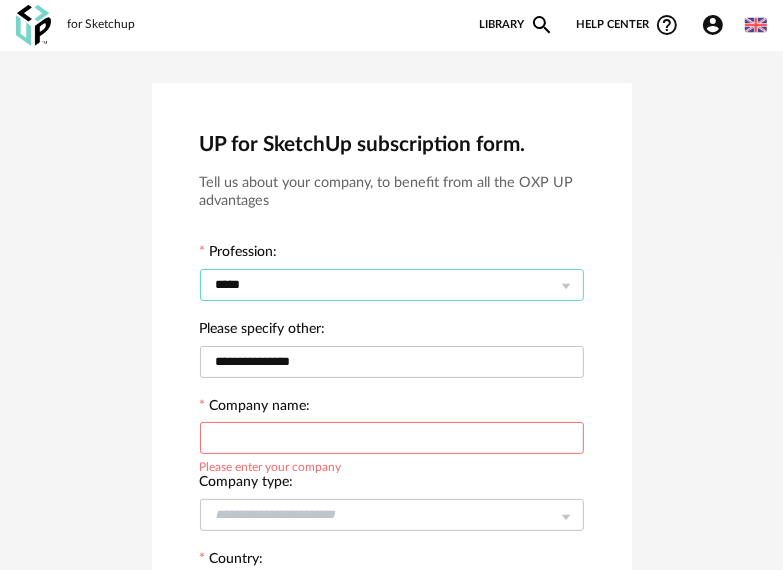 scroll, scrollTop: 20, scrollLeft: 0, axis: vertical 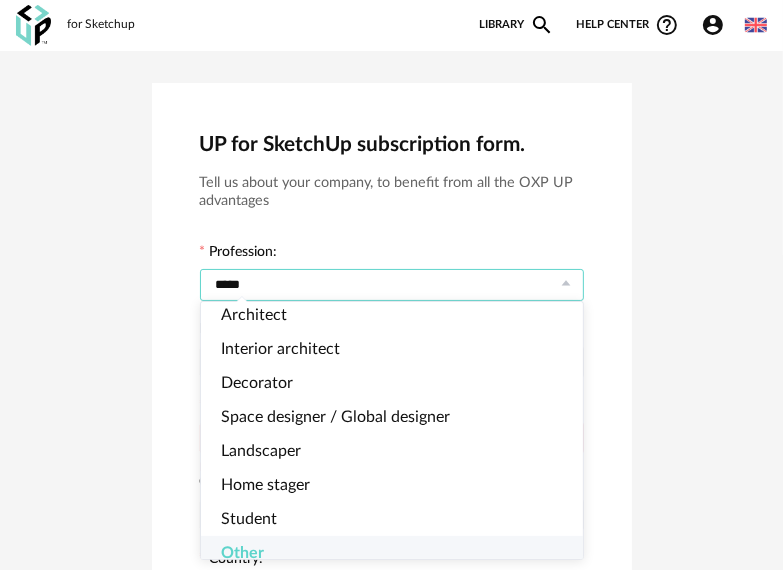 click at bounding box center [566, 284] 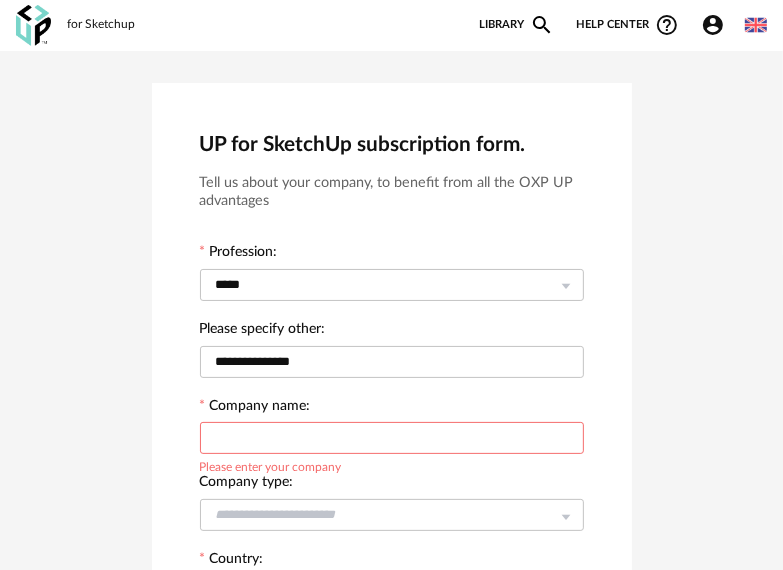 click at bounding box center (392, 438) 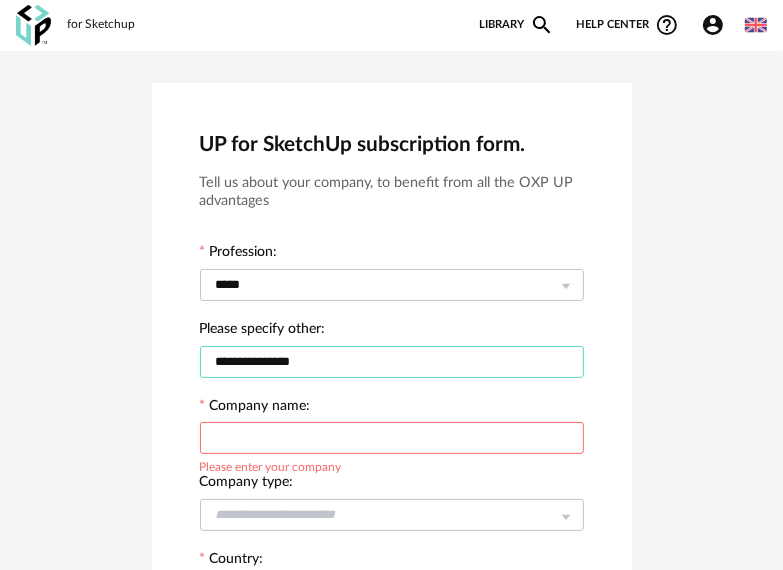 click on "**********" at bounding box center (392, 362) 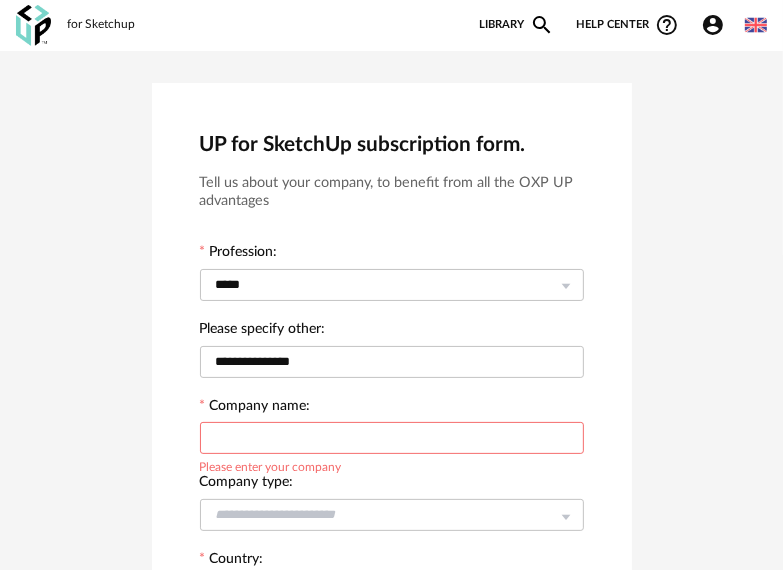 click at bounding box center [392, 438] 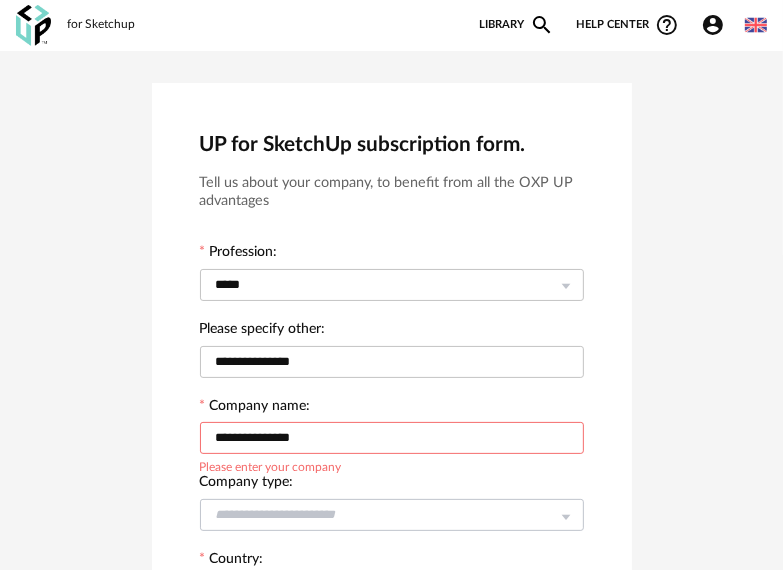 type on "**********" 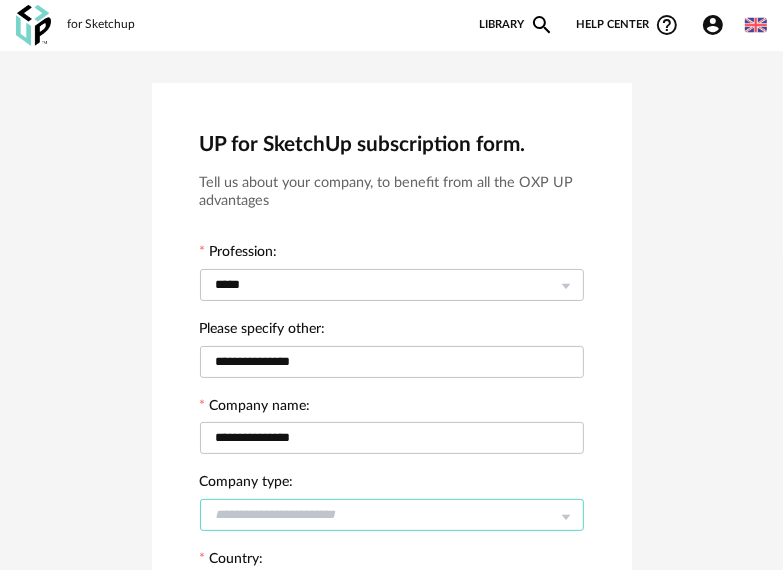 click at bounding box center (392, 515) 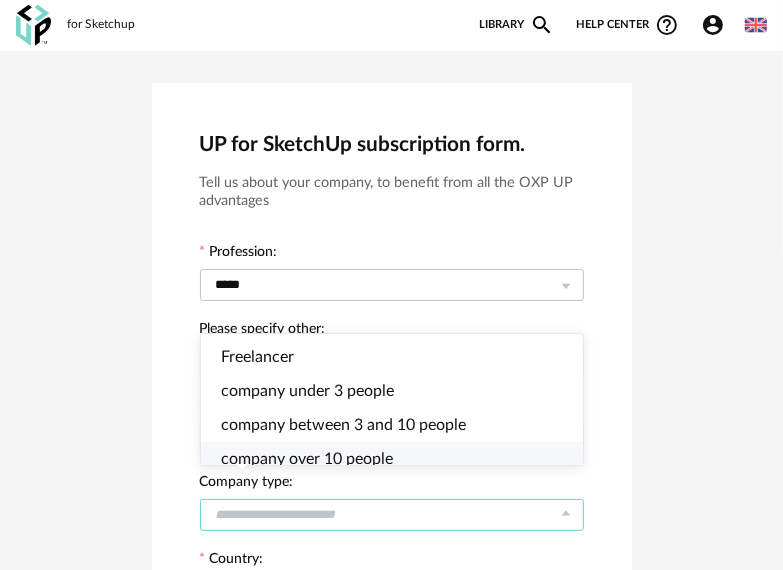 click on "UP for SketchUp subscription form.       Tell us about your company, to benefit from all the OXP UP advantages   Profession: [PROFESSION]   Please specify other: [OTHER]   Company name: [COMPANY]   Company type:   Country: [COUNTRY]   Phone: [PHONE]
Please enter a valid phone number
Address: [ADDRESS]   City: [CITY]   Zip code: [ZIP]   Website:
Back
Continuer" at bounding box center (391, 599) 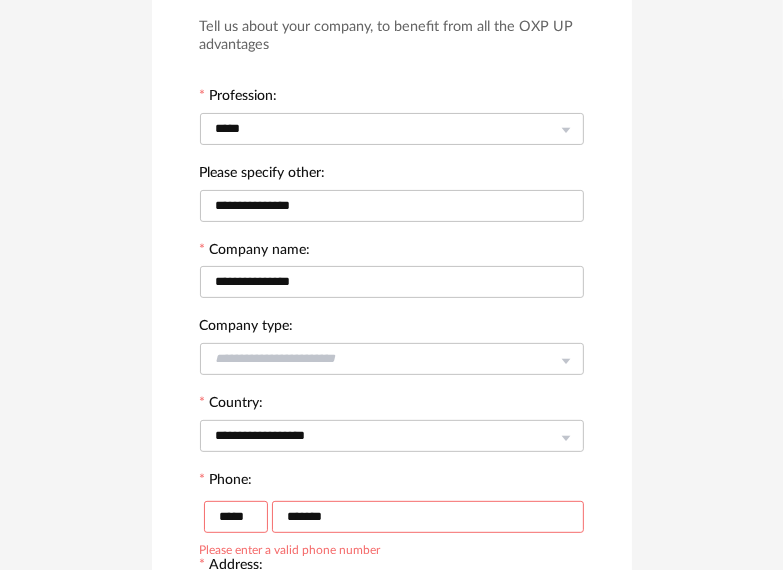 scroll, scrollTop: 164, scrollLeft: 0, axis: vertical 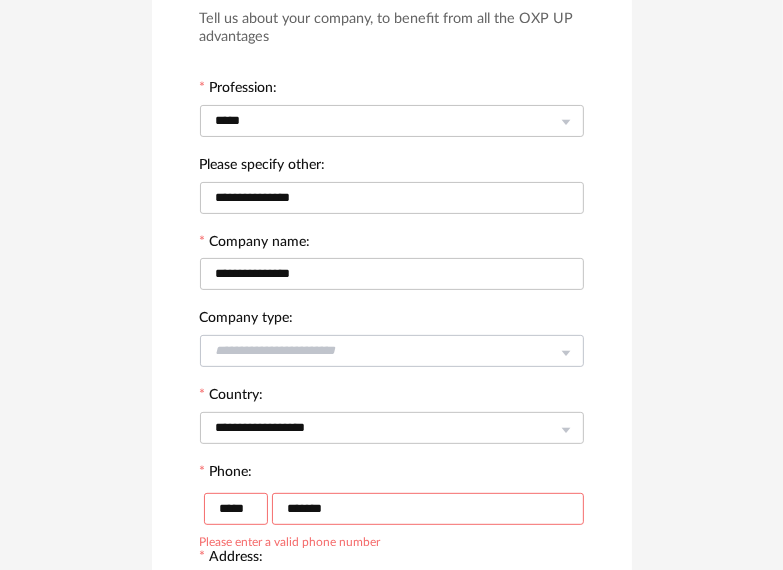 click at bounding box center (566, 351) 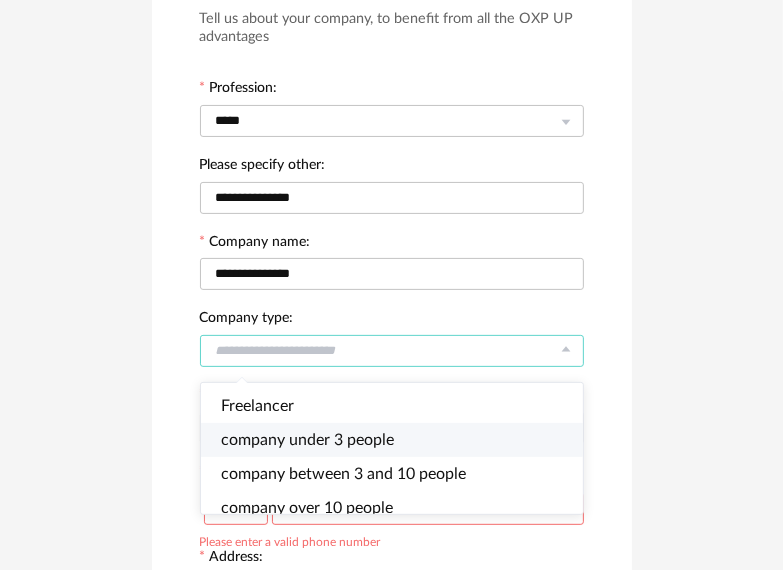 click on "company under 3 people" at bounding box center (400, 440) 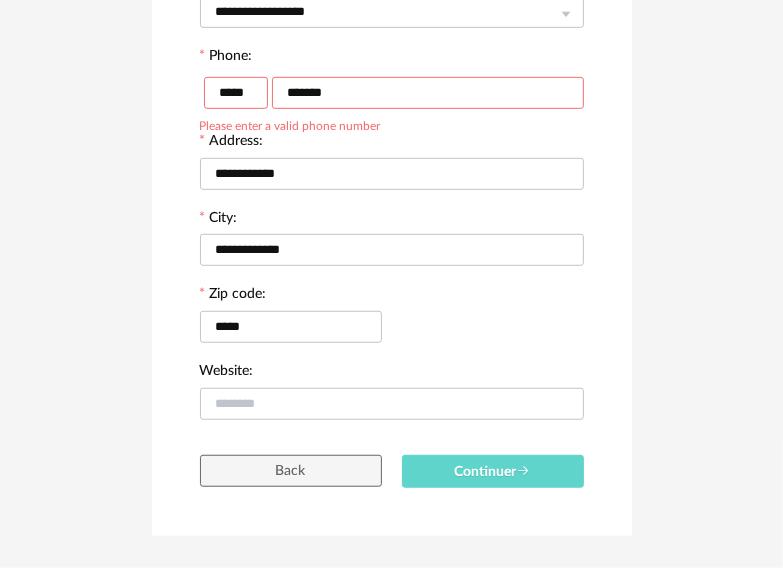 scroll, scrollTop: 564, scrollLeft: 0, axis: vertical 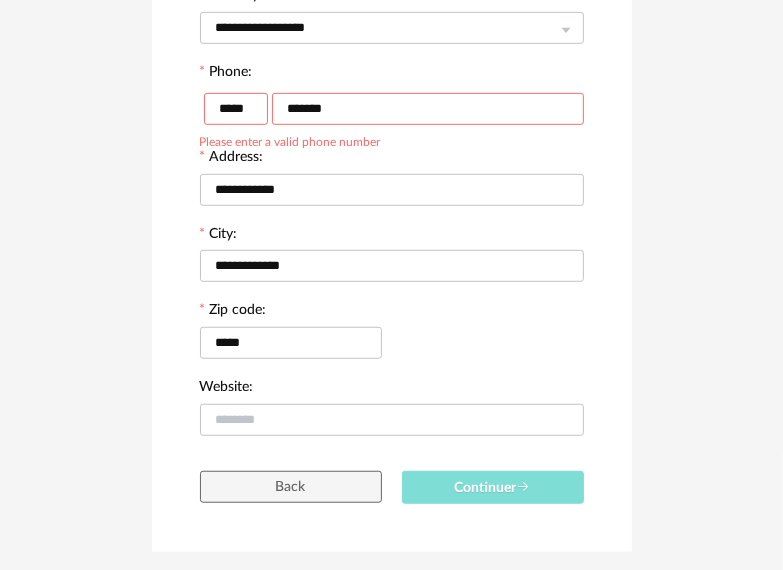 click on "Continuer" at bounding box center (493, 488) 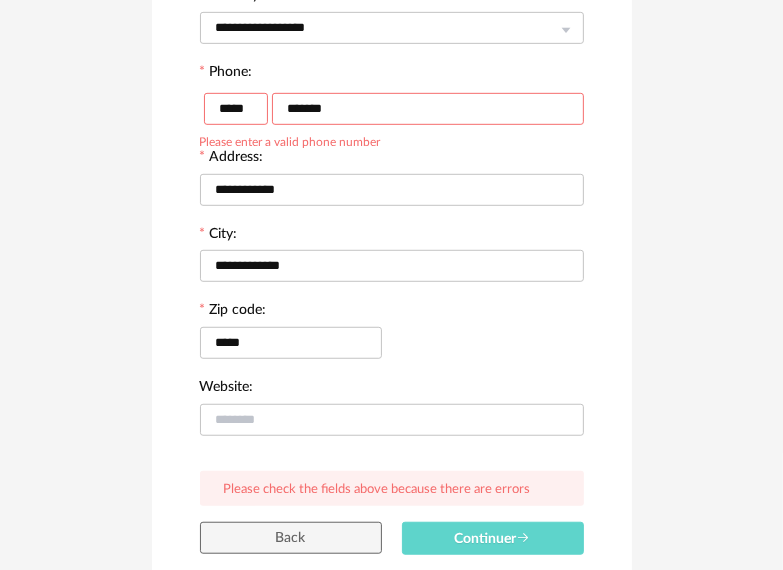 click at bounding box center [392, 419] 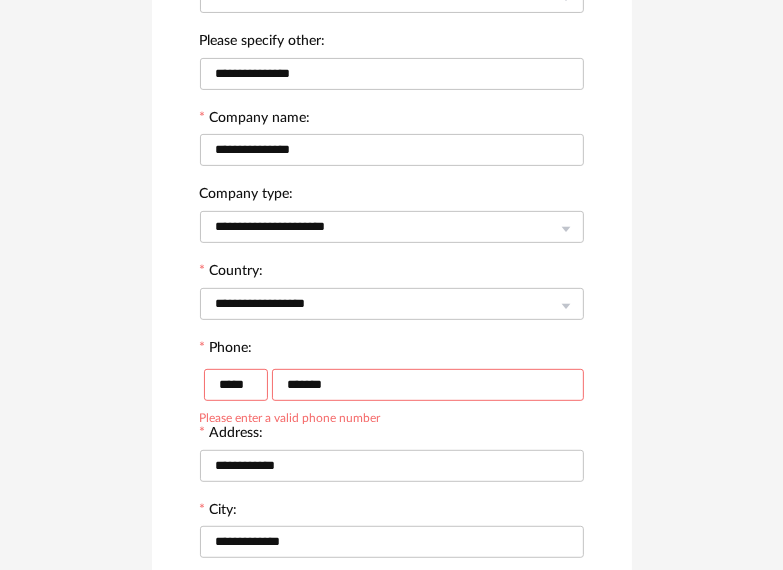 scroll, scrollTop: 292, scrollLeft: 0, axis: vertical 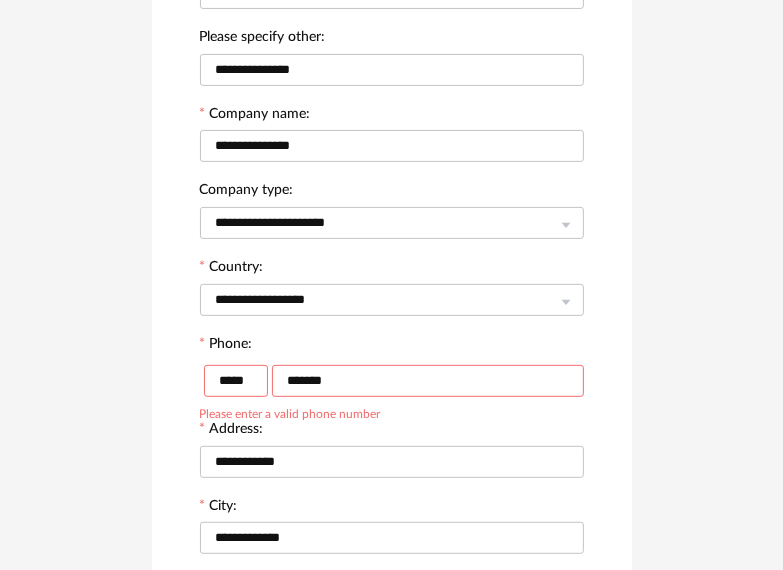 click on "*****" at bounding box center (236, 381) 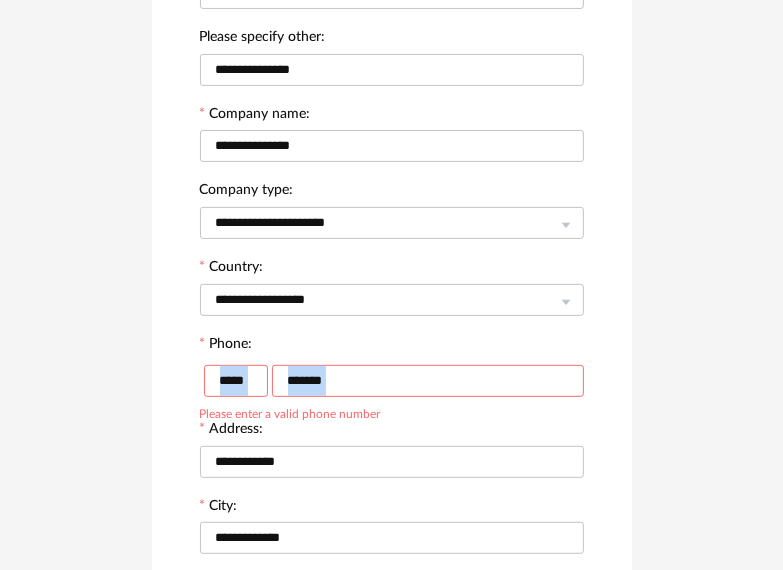 click on "*****   *******" at bounding box center (392, 380) 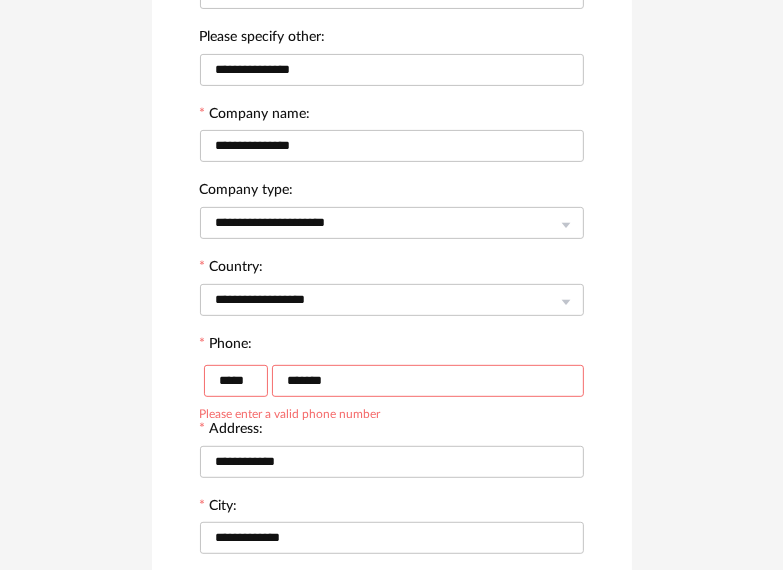 click on "*******" at bounding box center [428, 381] 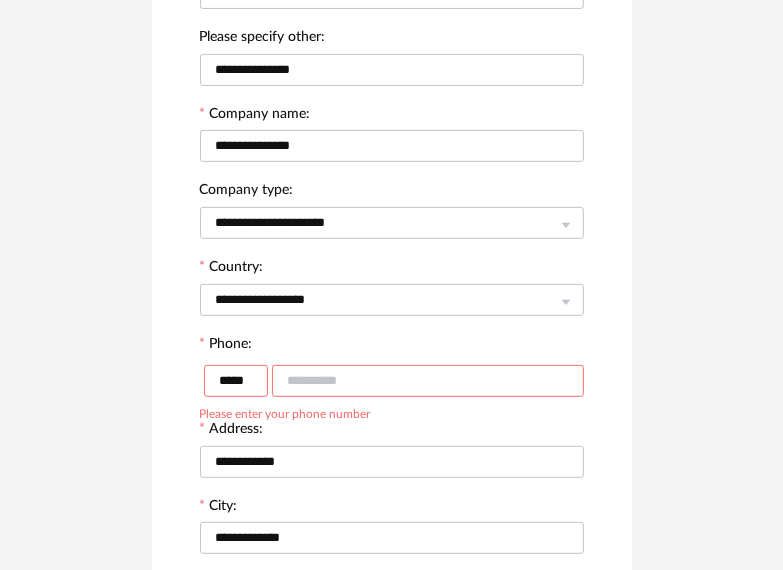 click on "*****" at bounding box center (236, 381) 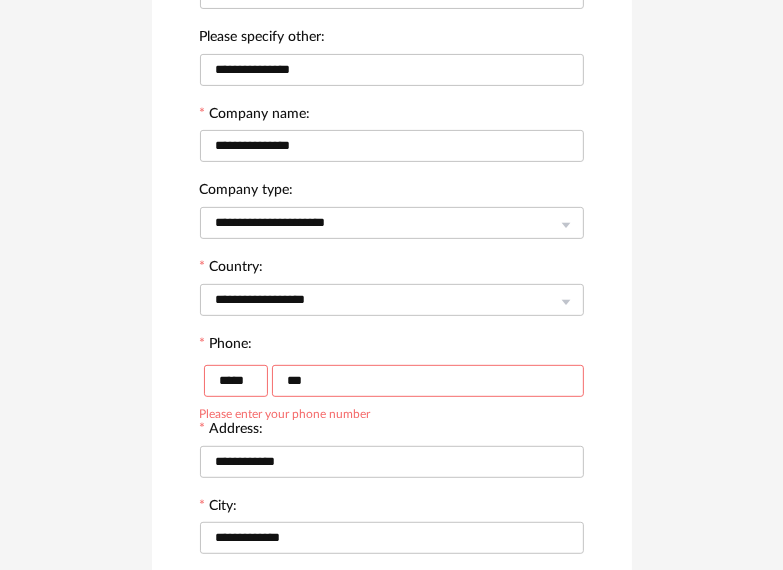 paste on "*******" 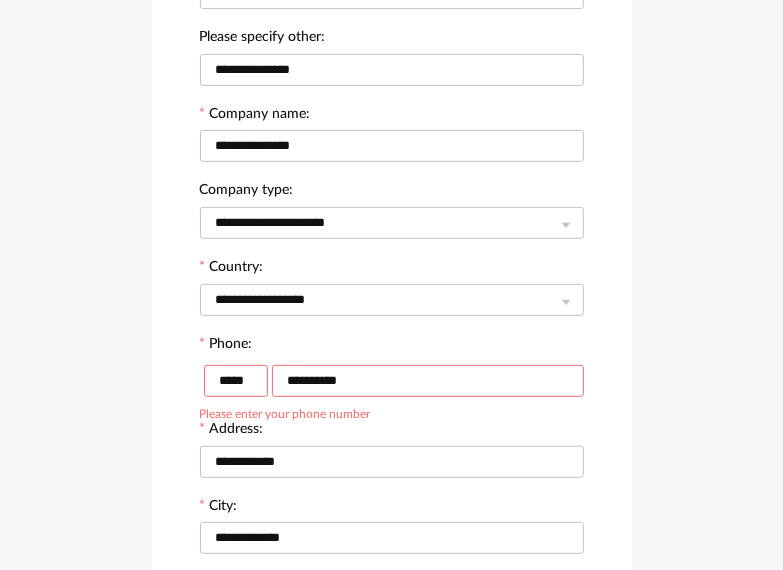 type on "**********" 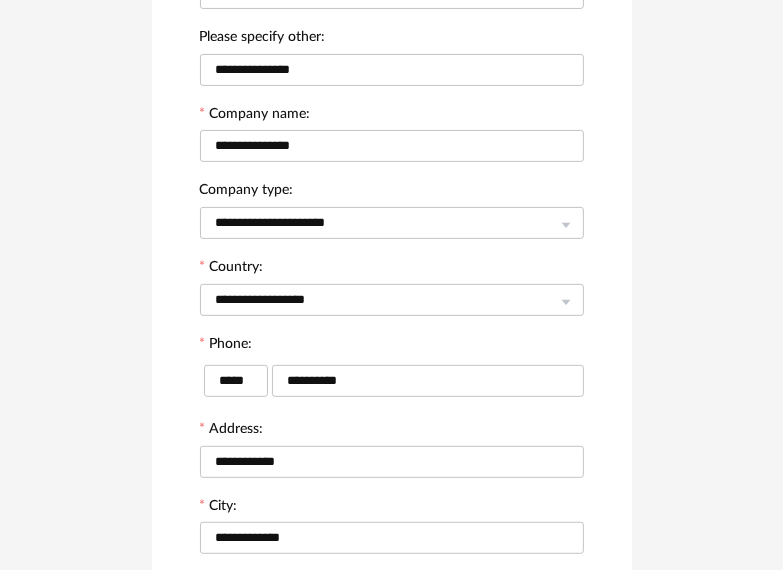 click on "Address: [ADDRESS]" at bounding box center (392, 450) 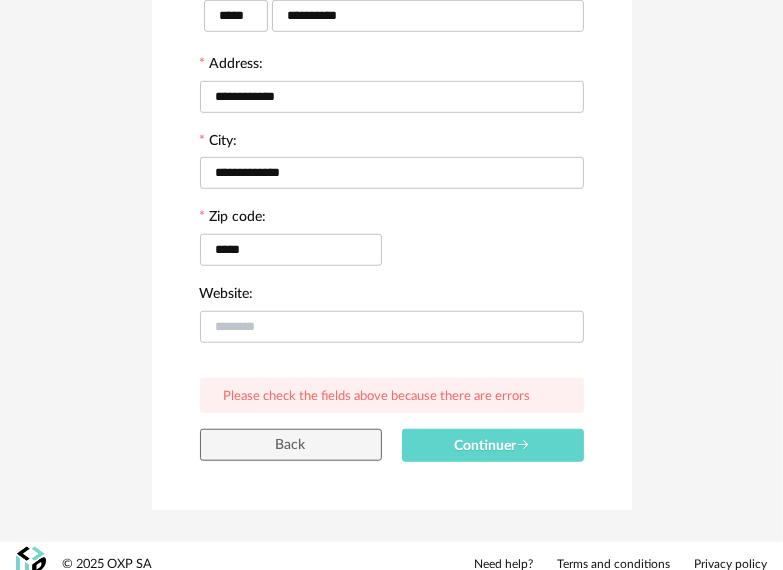scroll, scrollTop: 659, scrollLeft: 0, axis: vertical 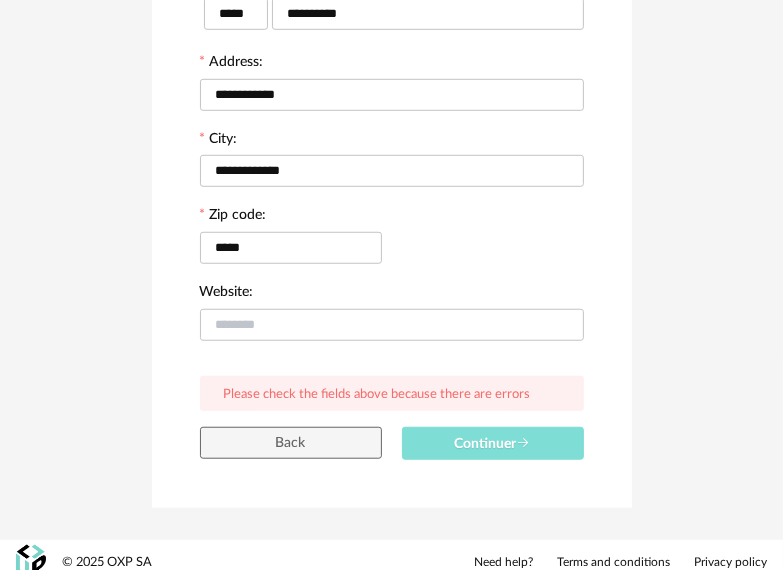 click on "Continuer" at bounding box center [493, 444] 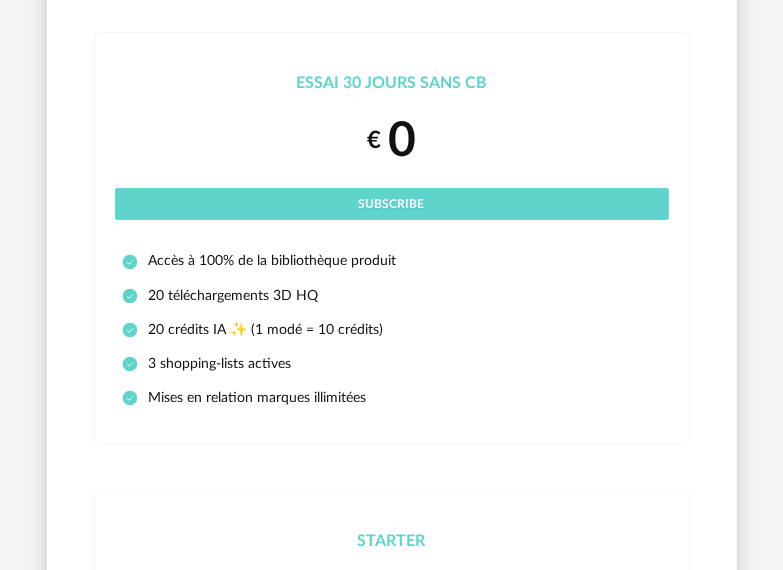 scroll, scrollTop: 0, scrollLeft: 0, axis: both 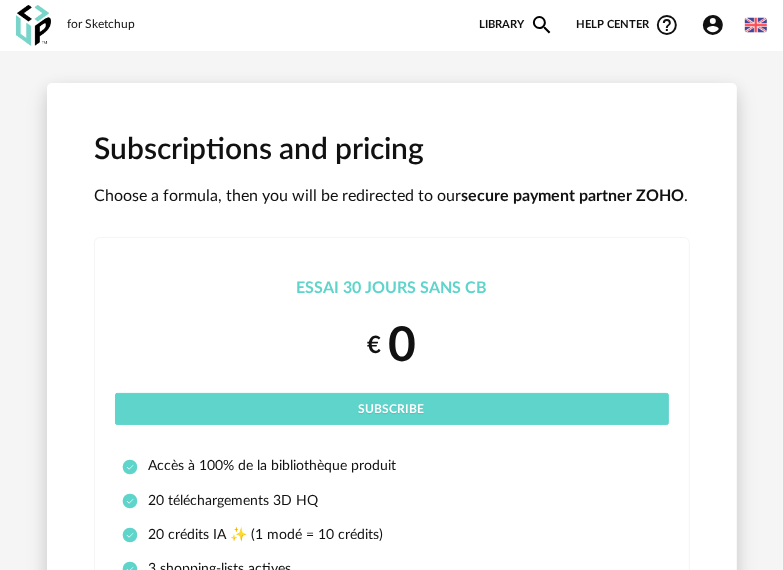 click on "Library Magnify icon" at bounding box center [516, 25] 